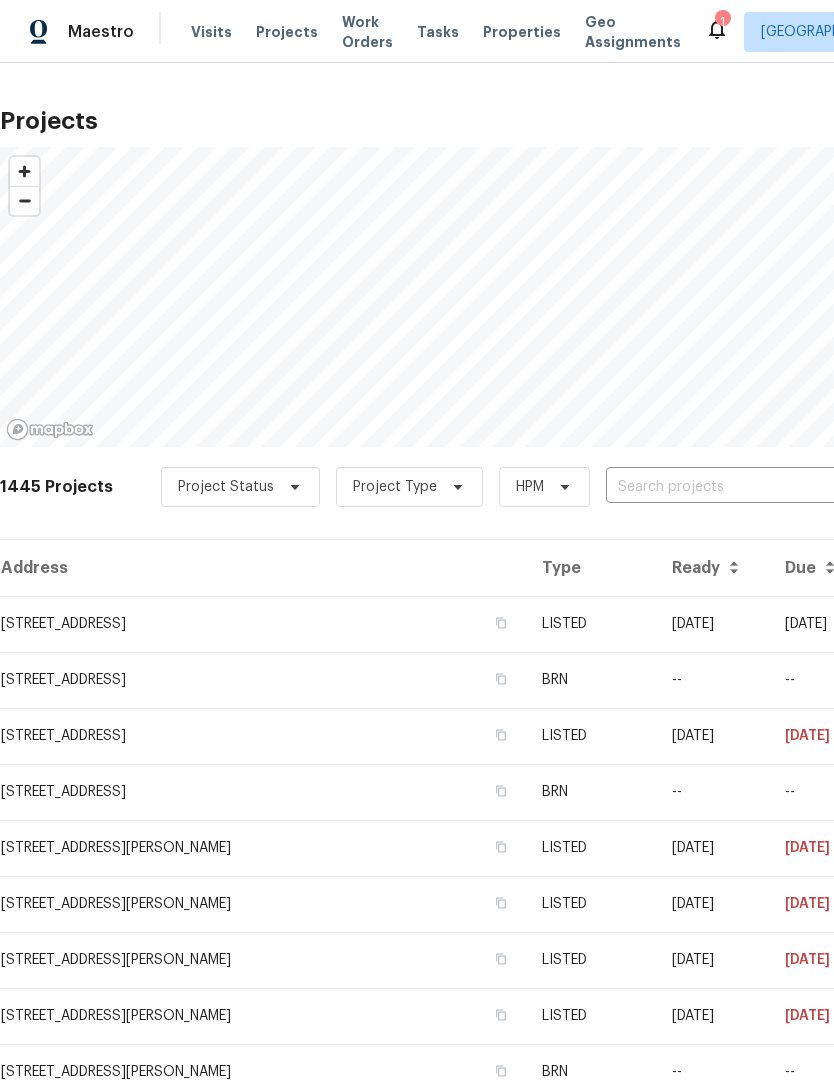 scroll, scrollTop: 0, scrollLeft: 0, axis: both 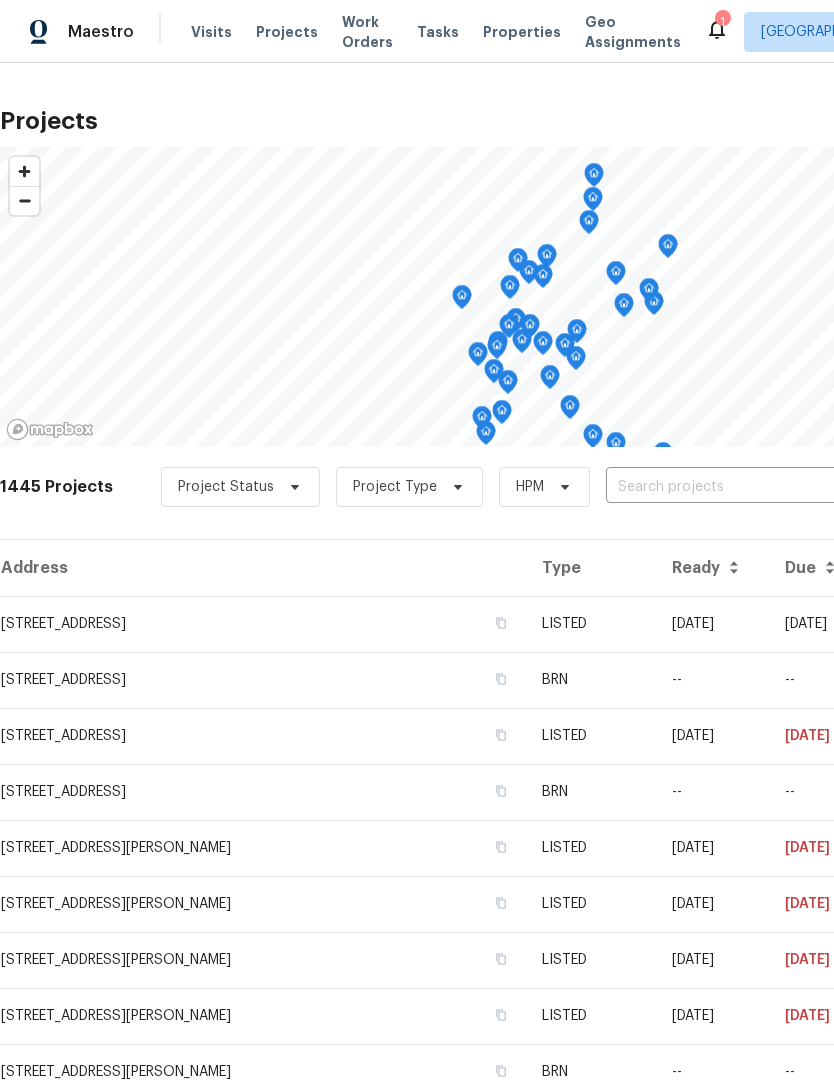click on "Properties" at bounding box center (522, 32) 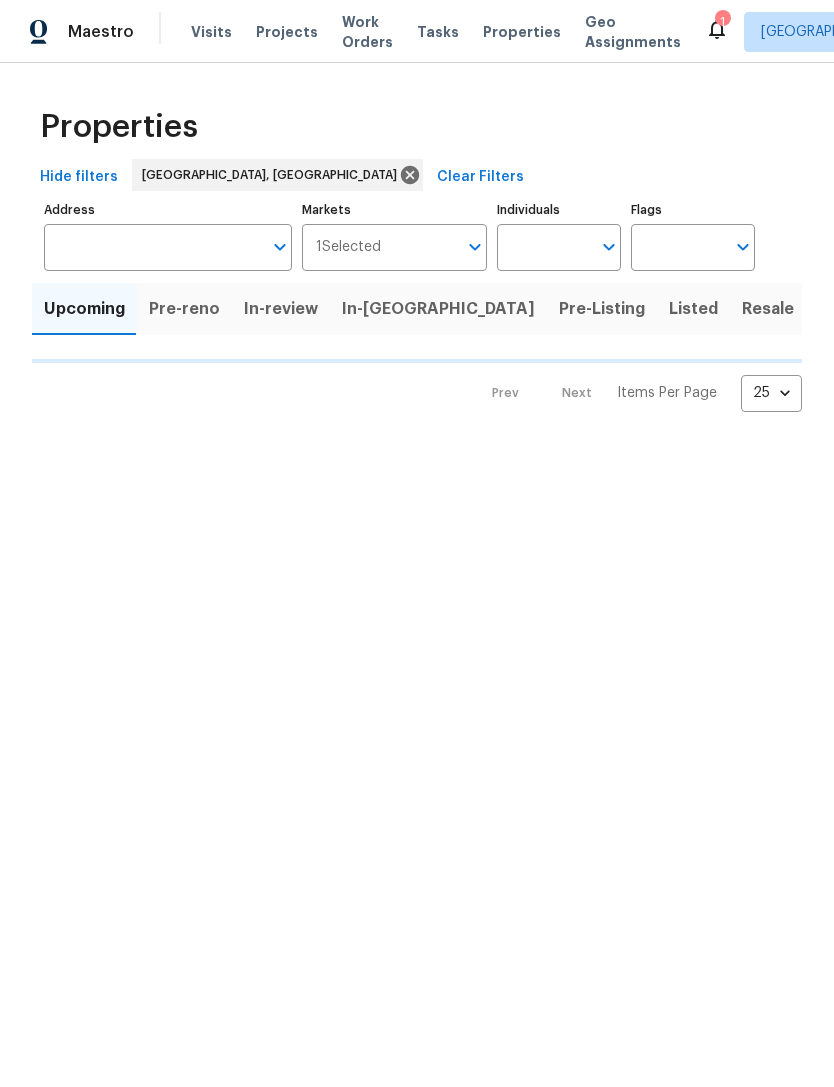scroll, scrollTop: 0, scrollLeft: 0, axis: both 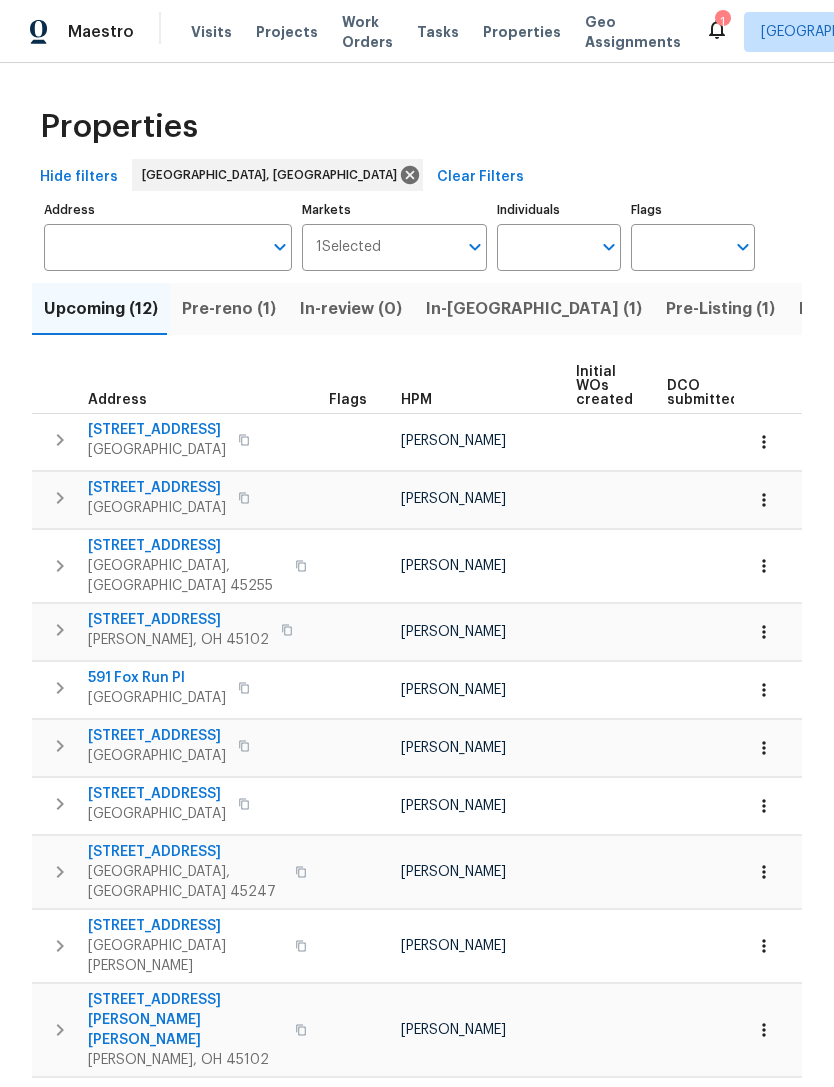 click on "Listed (21)" at bounding box center [840, 309] 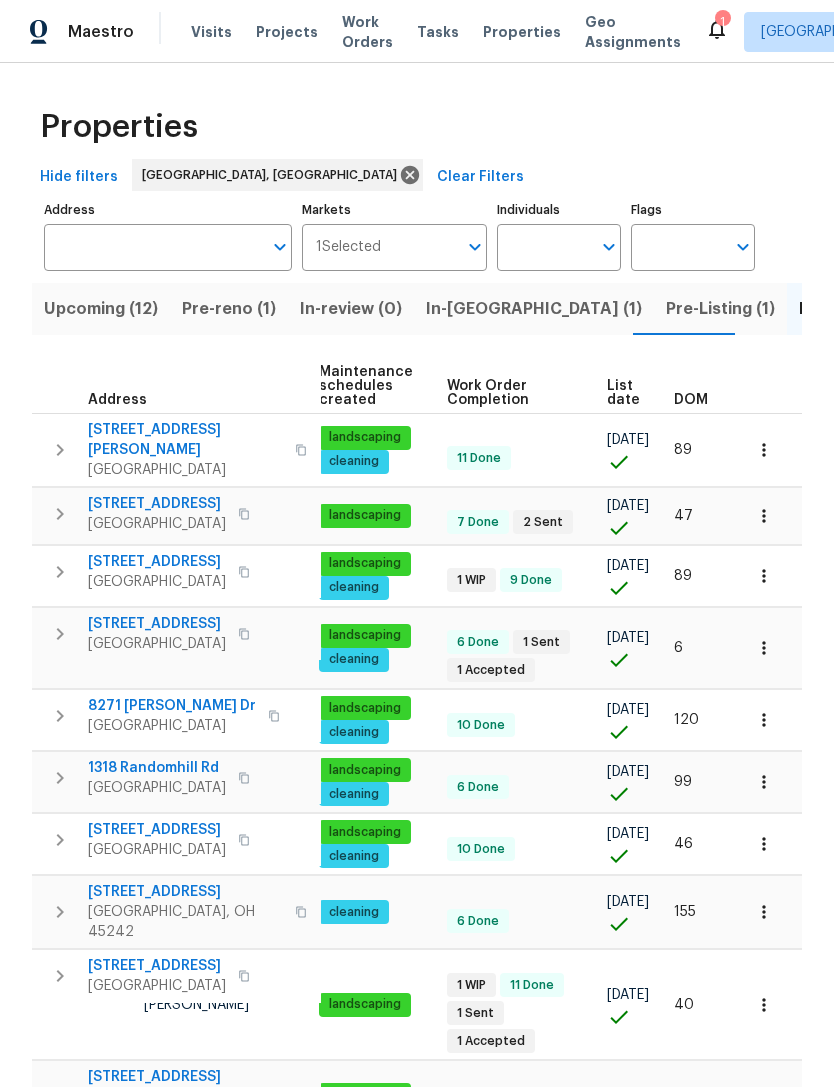 scroll, scrollTop: 0, scrollLeft: 292, axis: horizontal 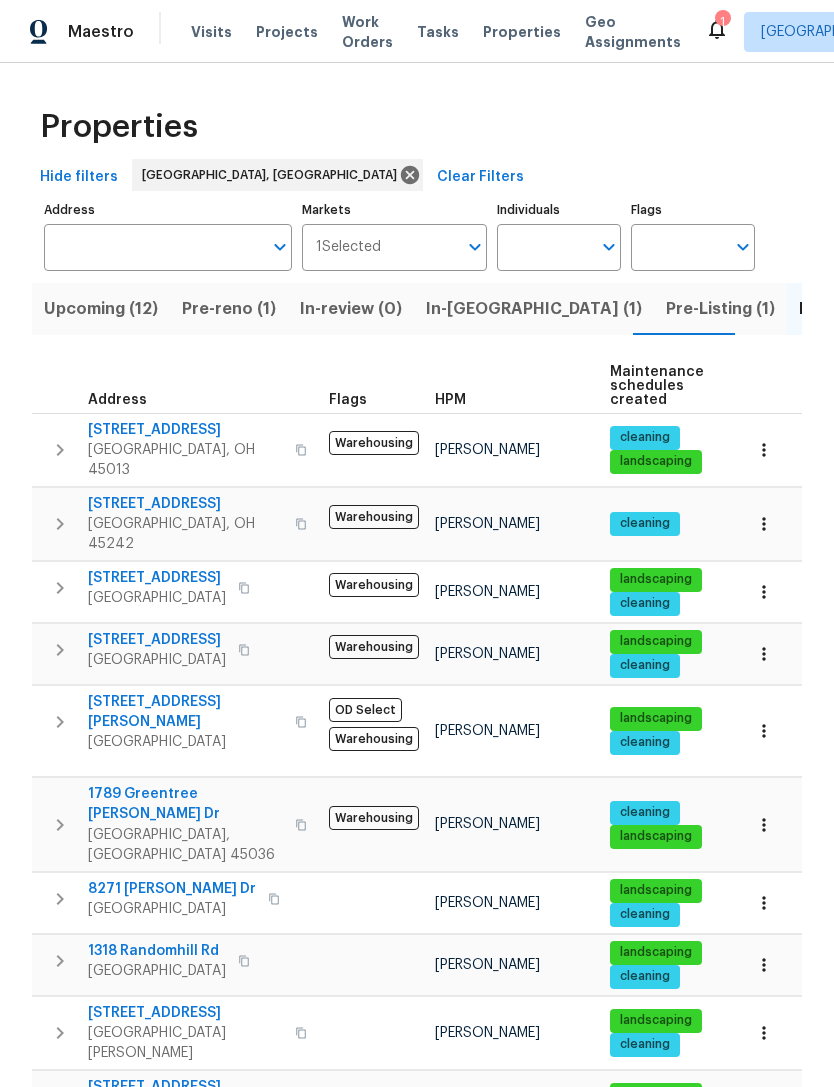 click on "Lebanon, OH 45036" at bounding box center (185, 845) 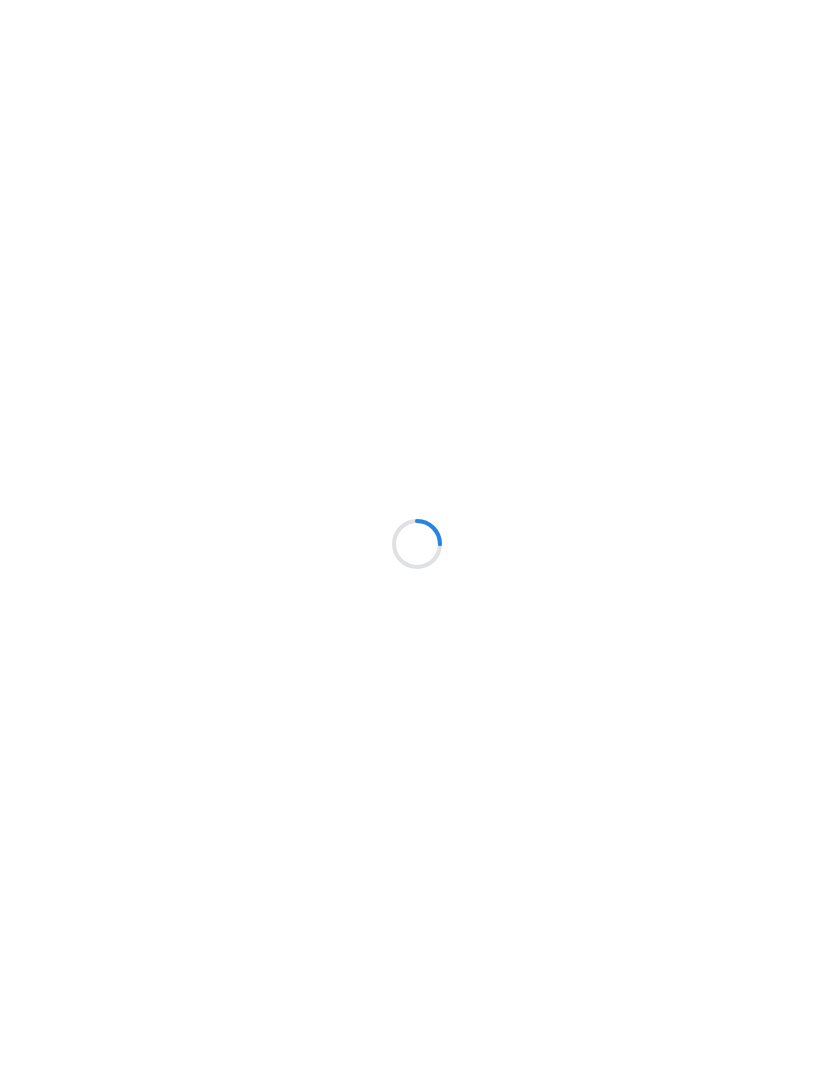 scroll, scrollTop: 0, scrollLeft: 0, axis: both 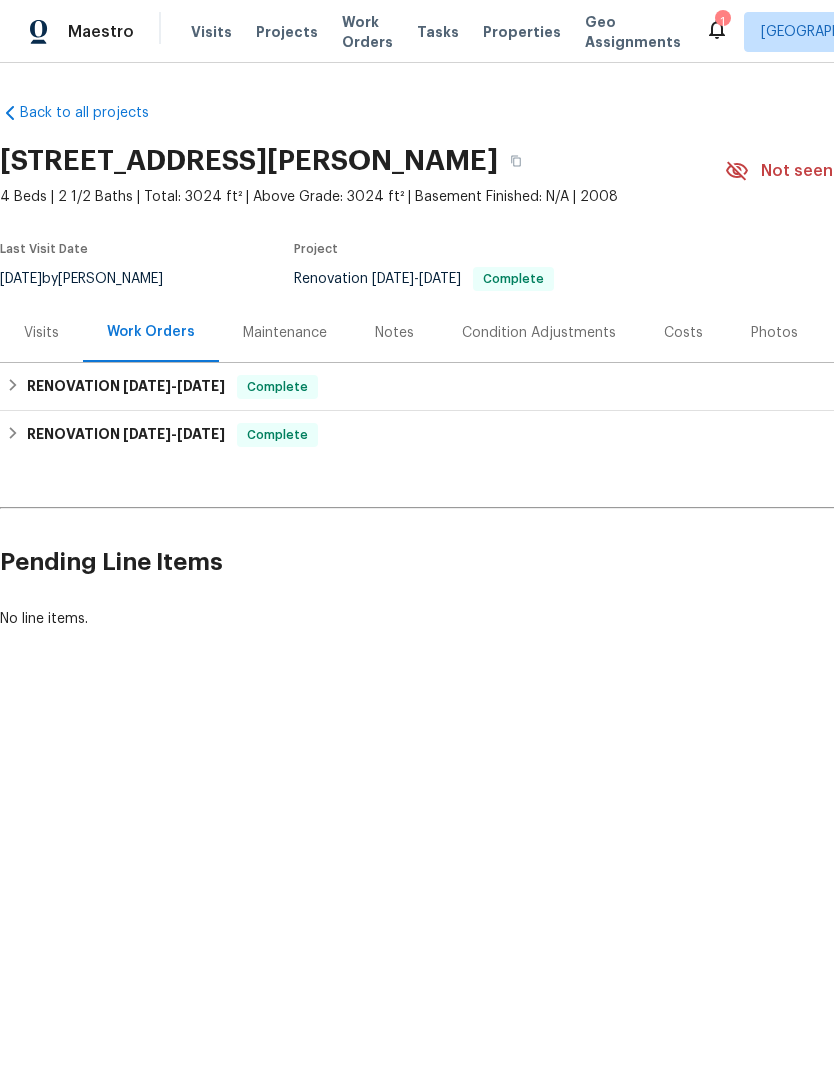 click on "Maintenance" at bounding box center (285, 333) 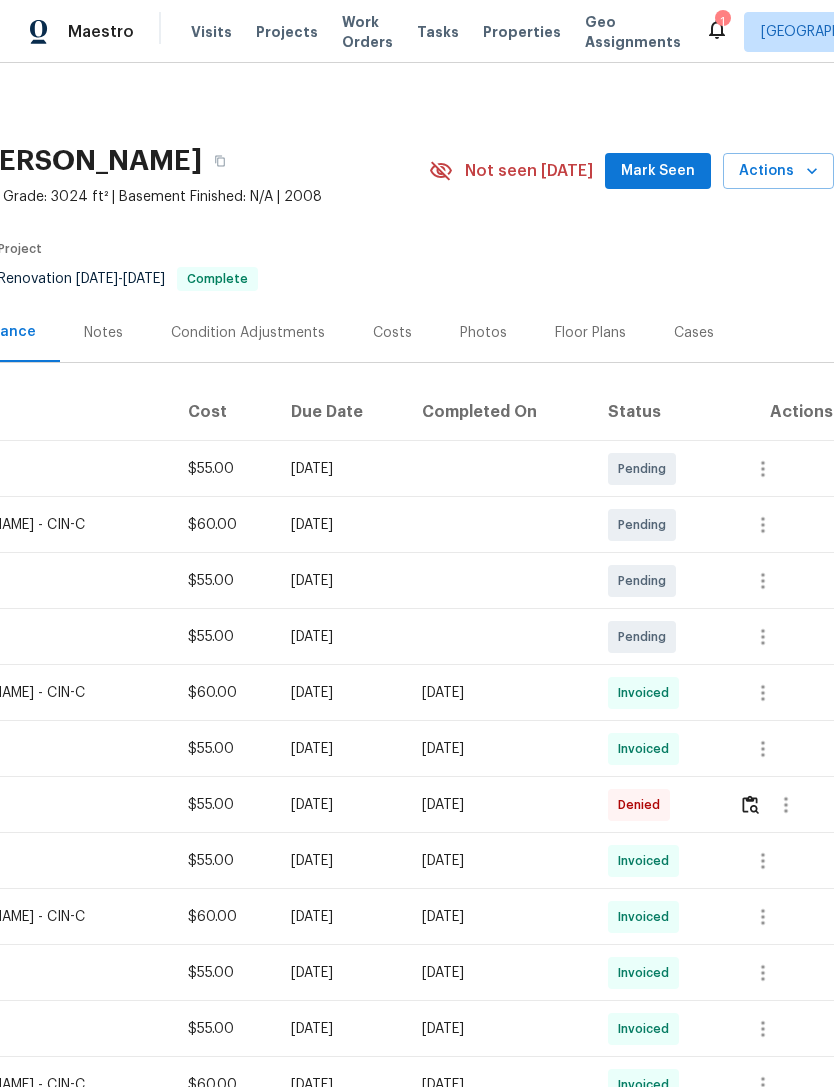 scroll, scrollTop: 0, scrollLeft: 296, axis: horizontal 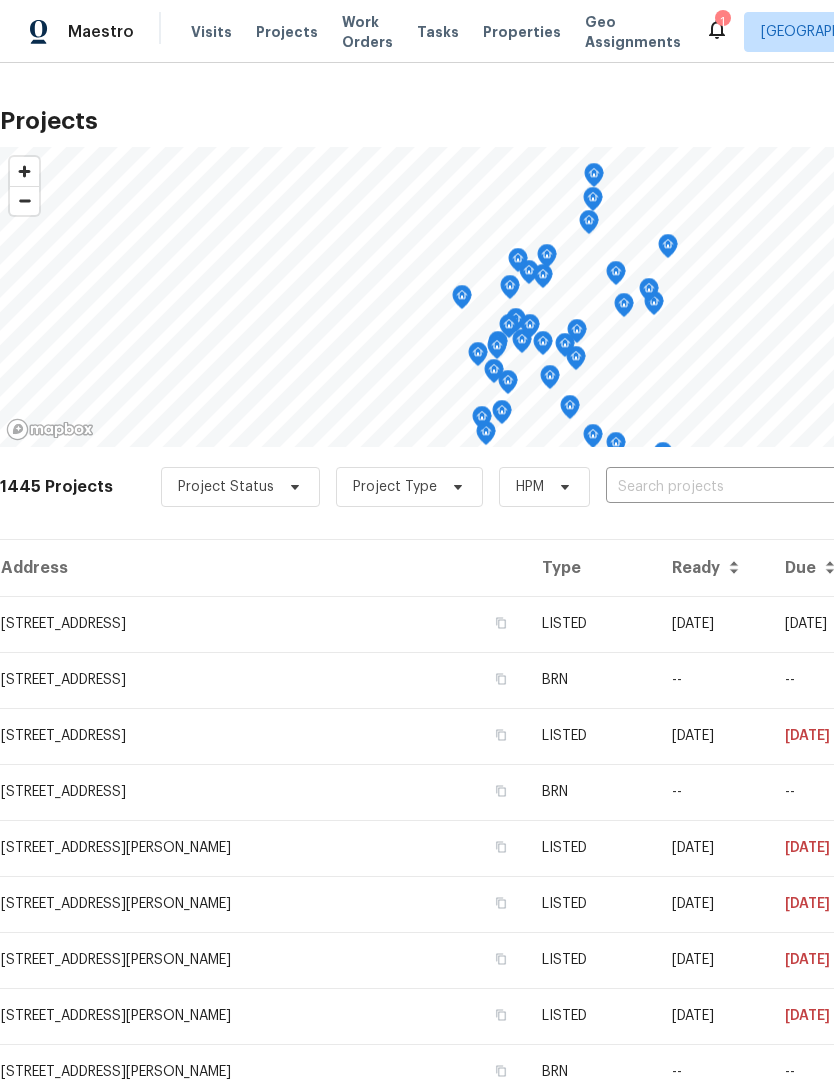 click 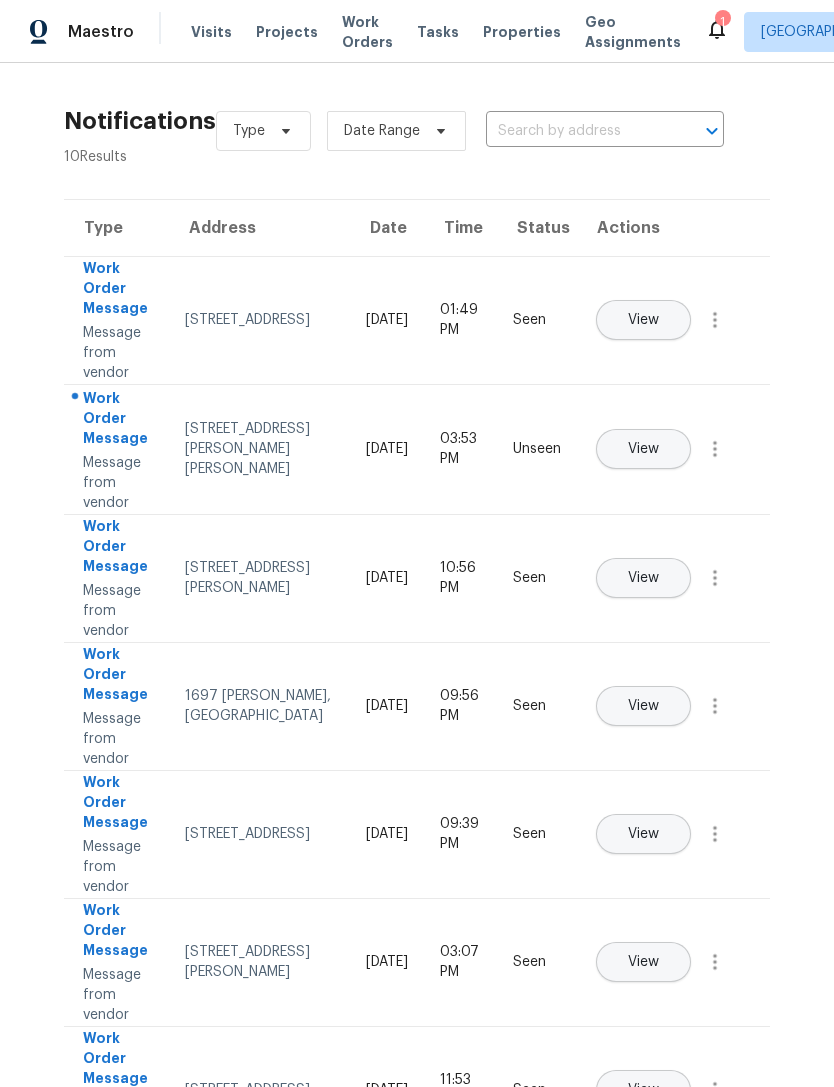 click on "Properties" at bounding box center (522, 32) 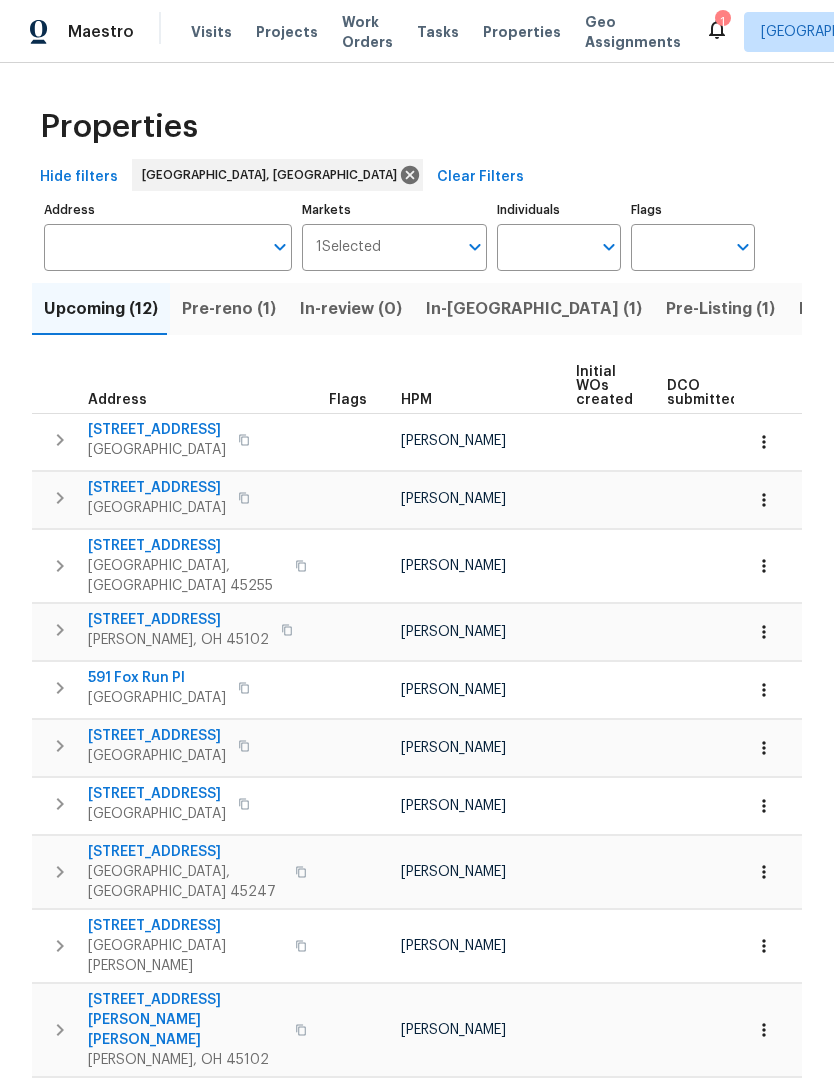 click on "Pre-reno (1)" at bounding box center [229, 309] 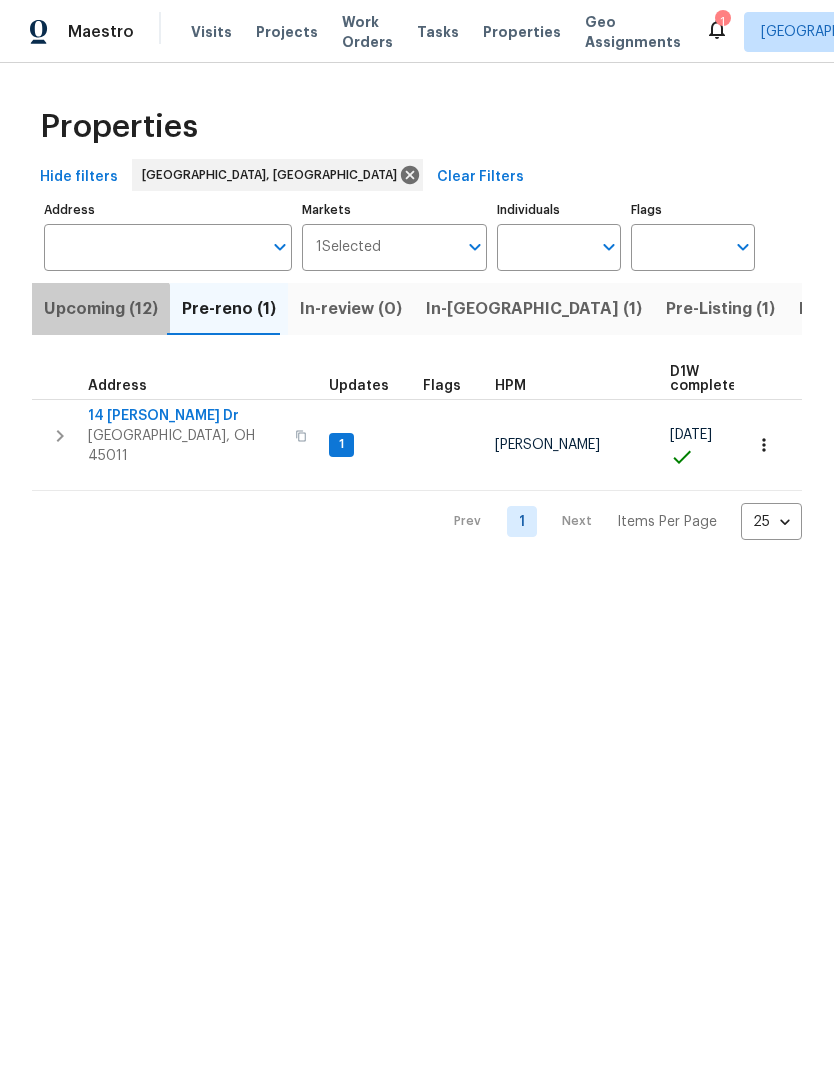 click on "Upcoming (12)" at bounding box center [101, 309] 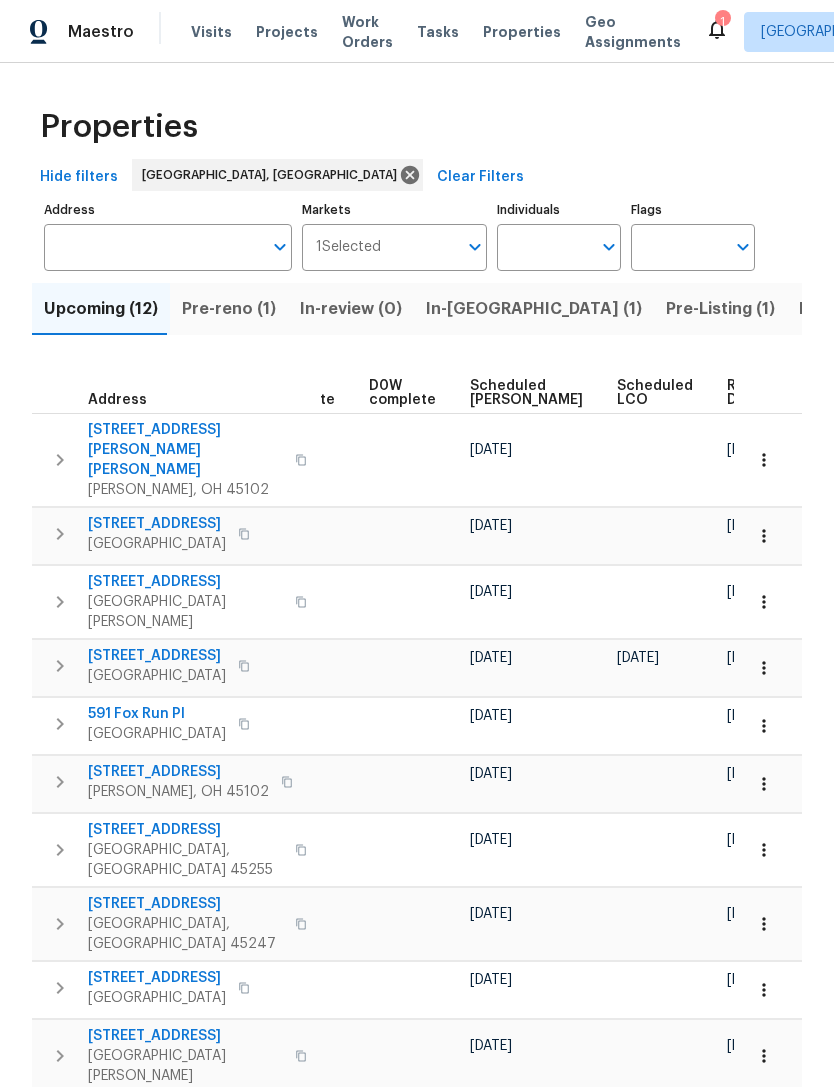 scroll, scrollTop: 0, scrollLeft: 503, axis: horizontal 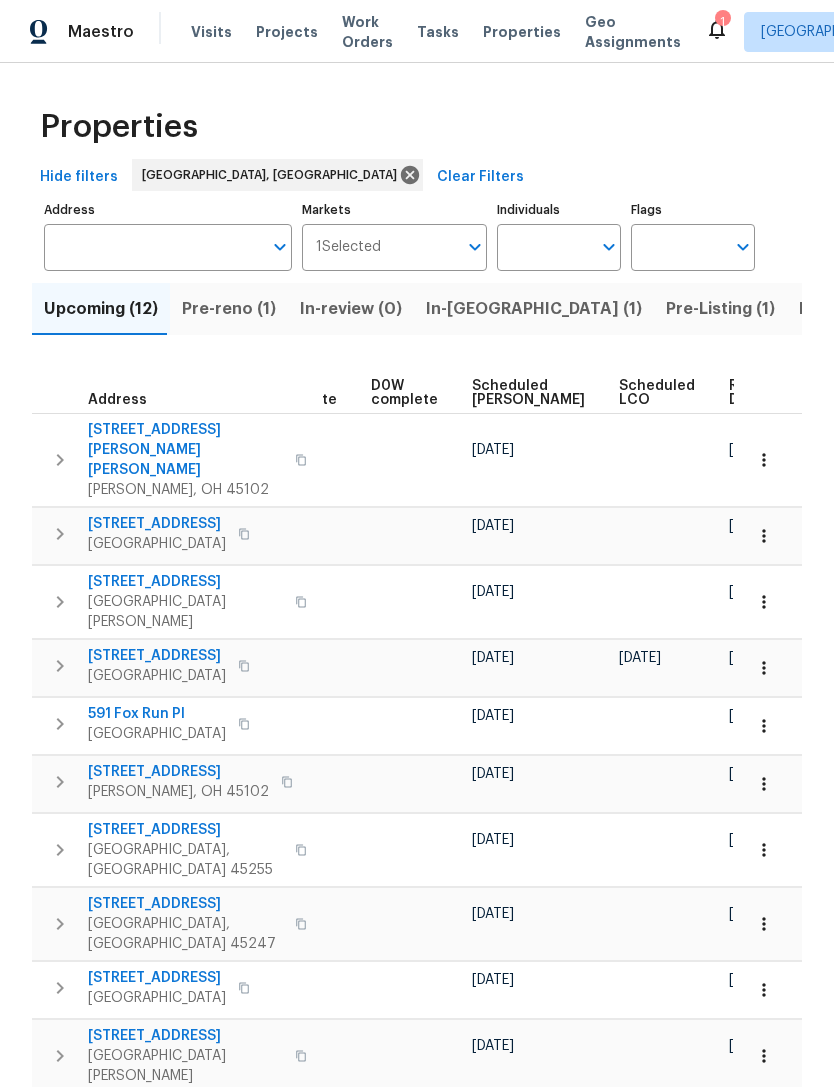 click on "Ready Date" at bounding box center (751, 393) 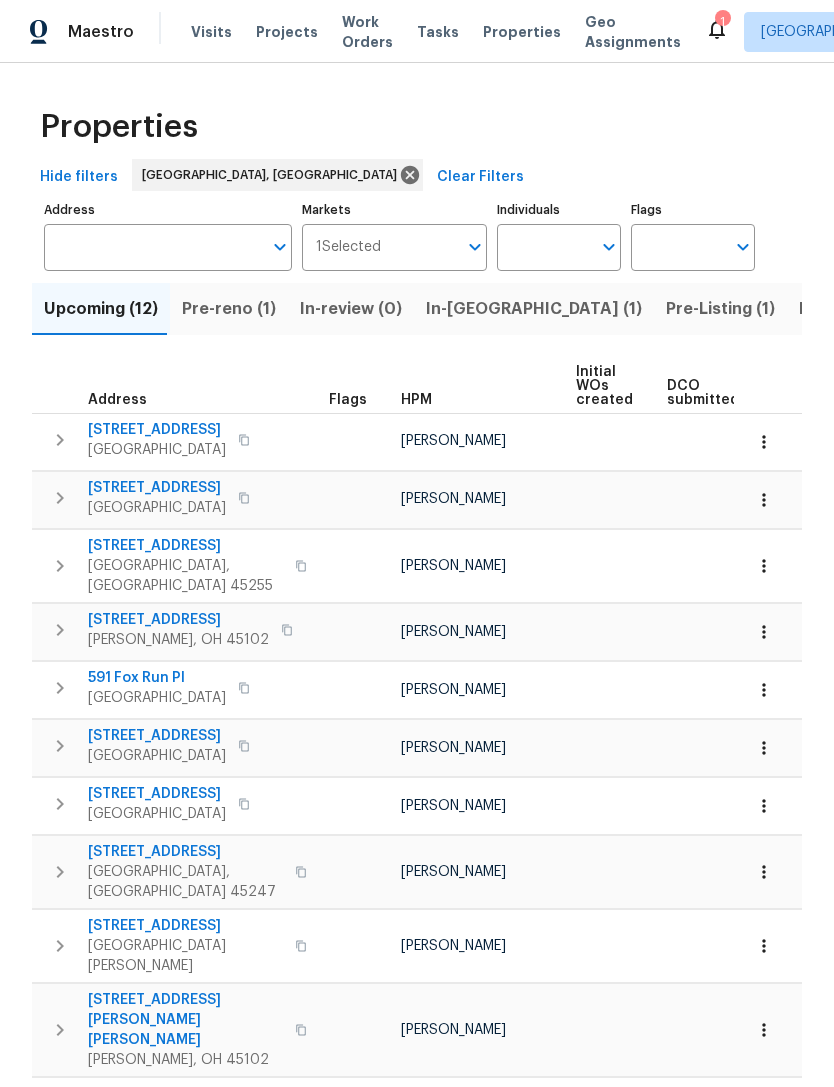 click on "Cincinnati, OH 45238" at bounding box center (157, 450) 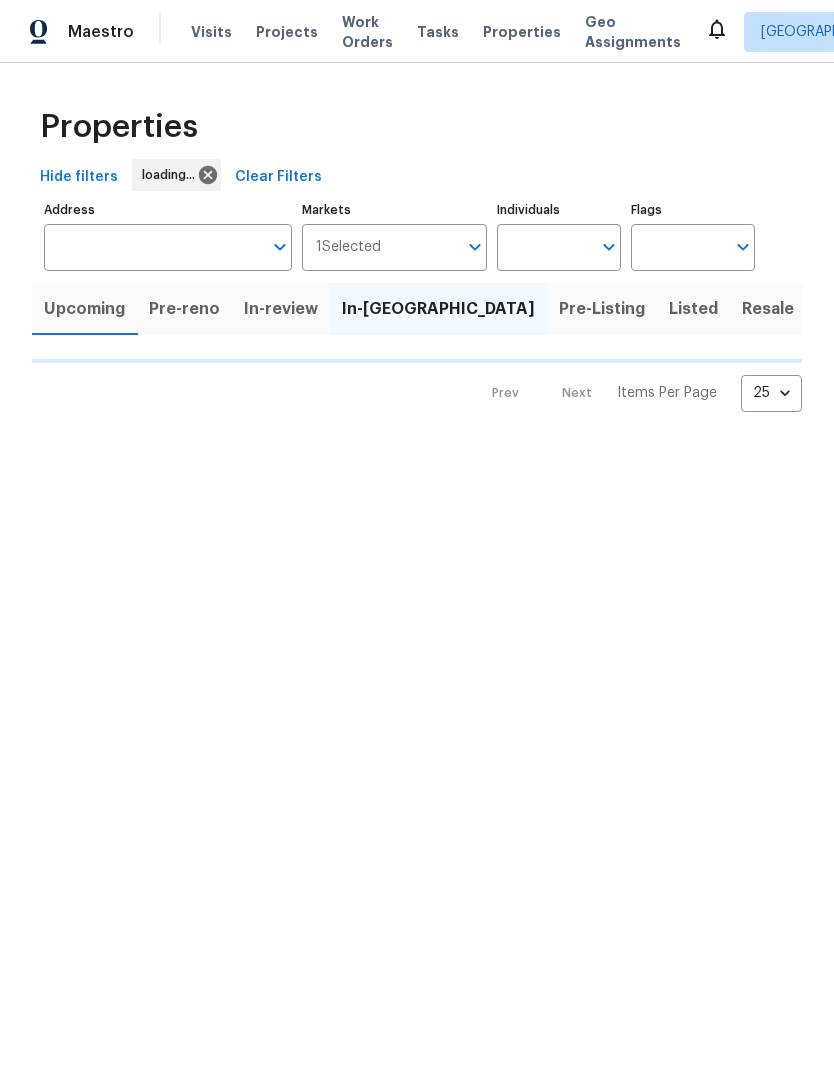 scroll, scrollTop: 0, scrollLeft: 0, axis: both 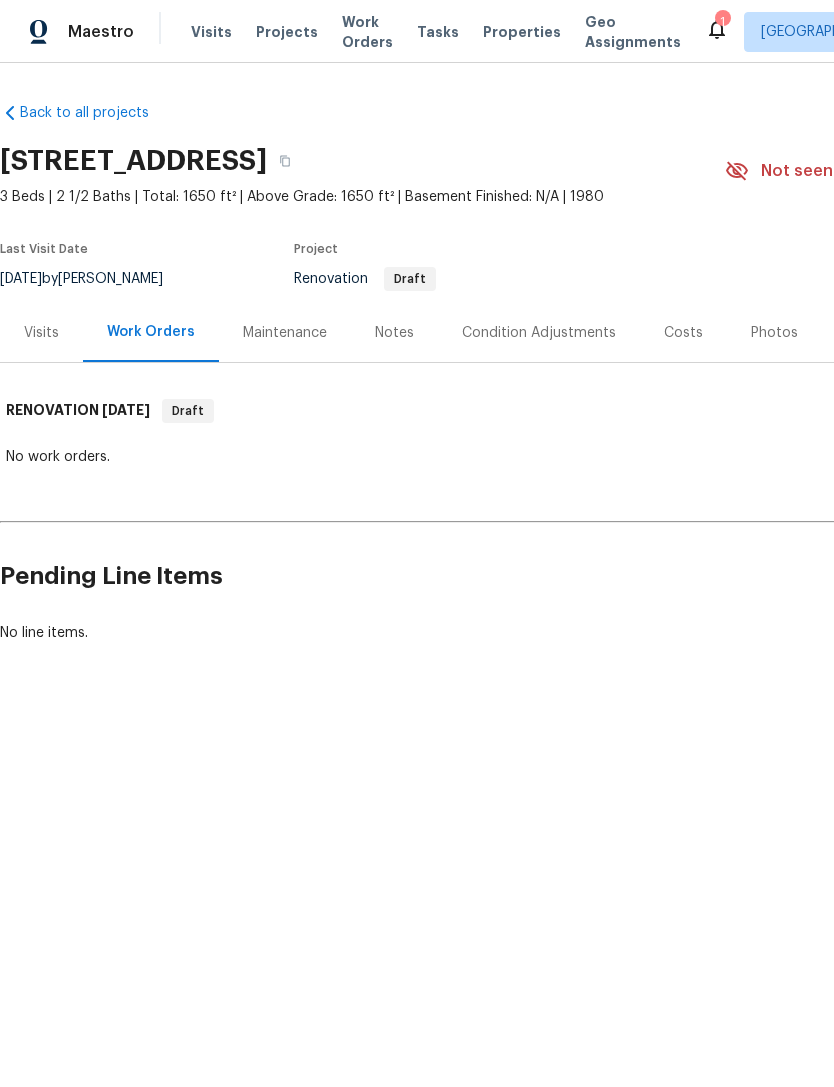 click on "Visits" at bounding box center [41, 332] 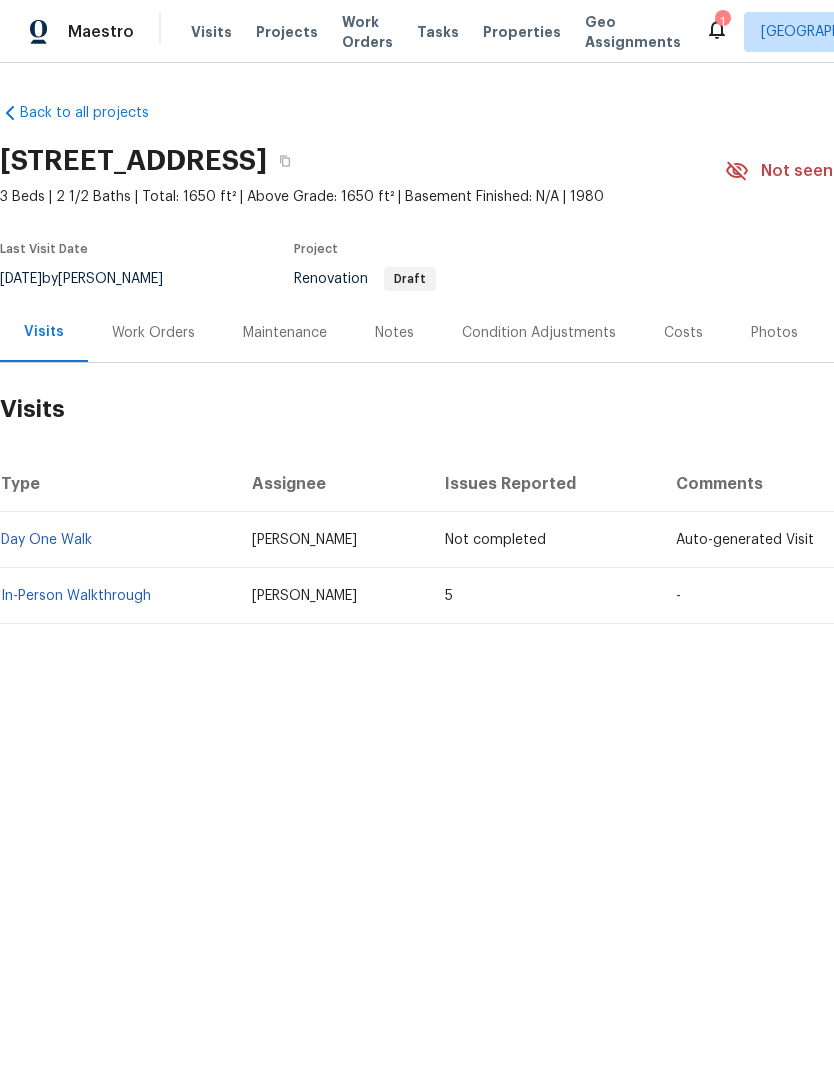 click on "In-Person Walkthrough" at bounding box center (76, 596) 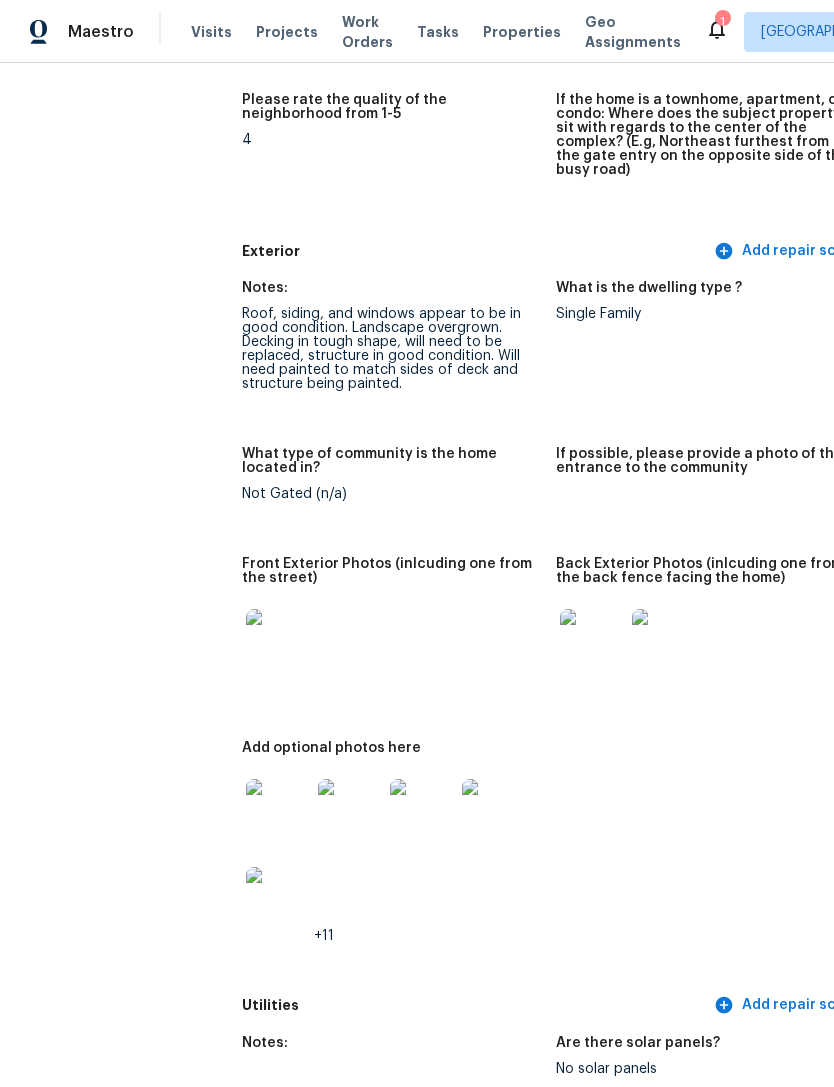 scroll, scrollTop: 665, scrollLeft: 2, axis: both 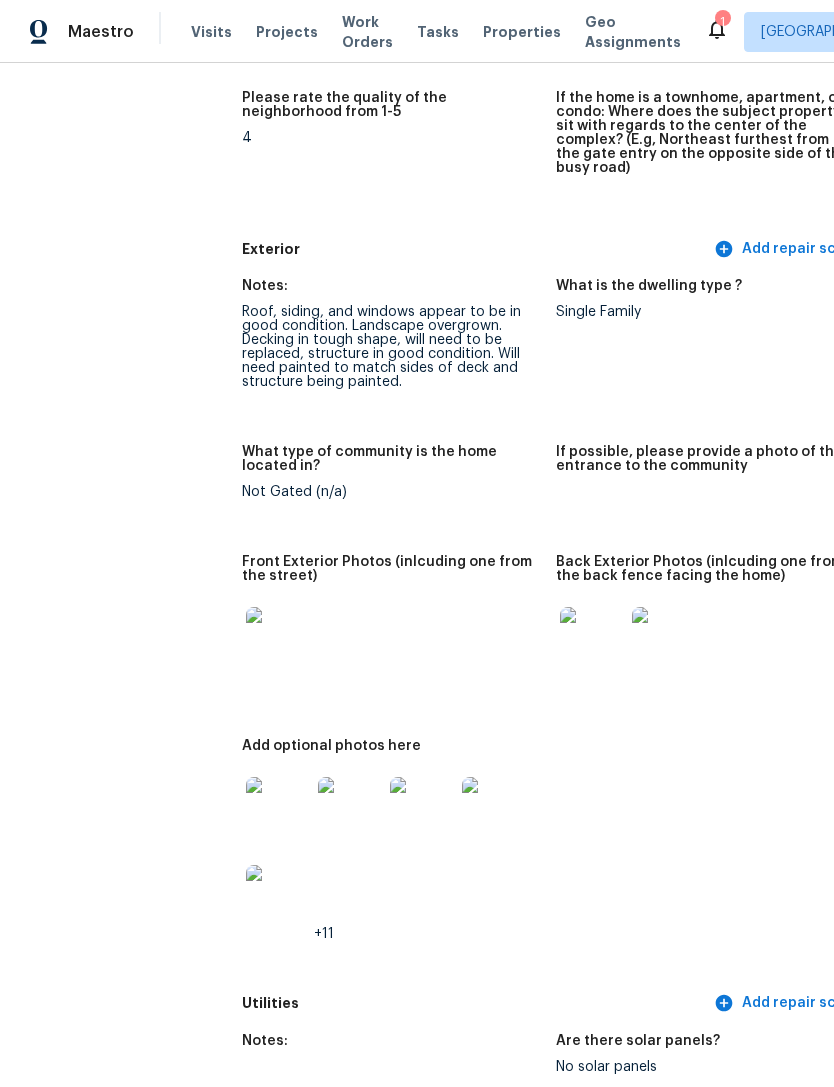 click at bounding box center [278, 639] 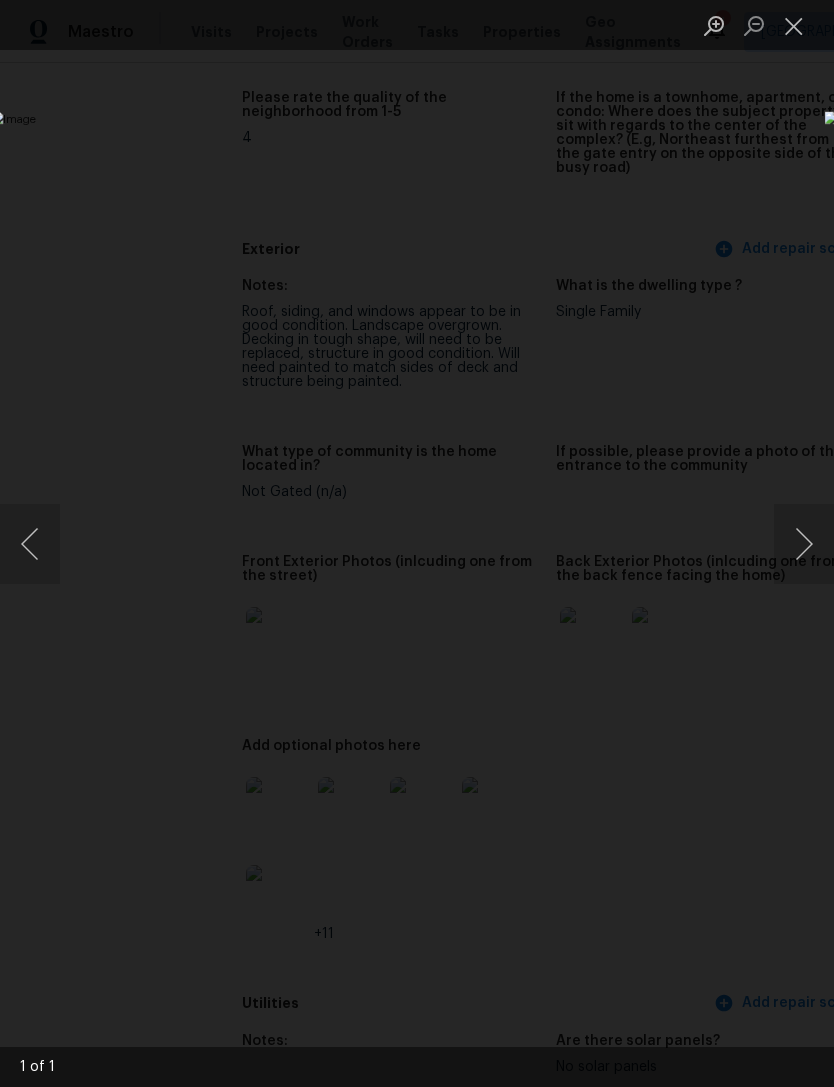 click at bounding box center [794, 25] 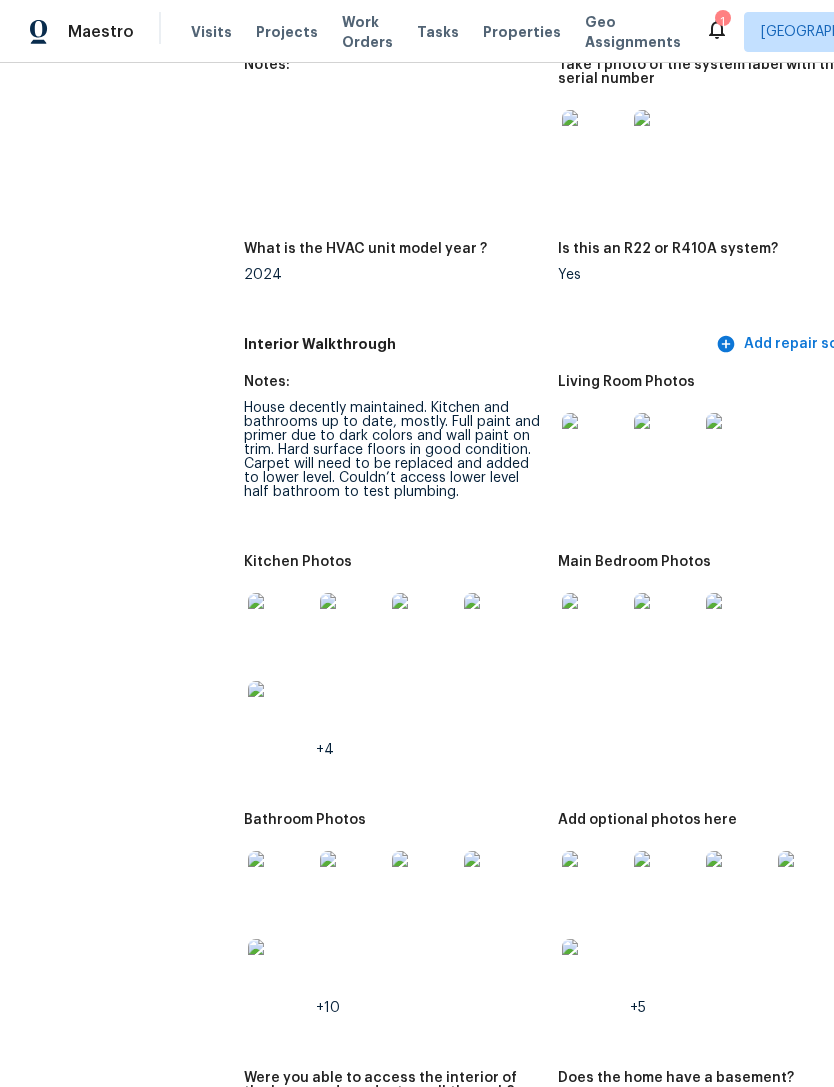 scroll, scrollTop: 2149, scrollLeft: 0, axis: vertical 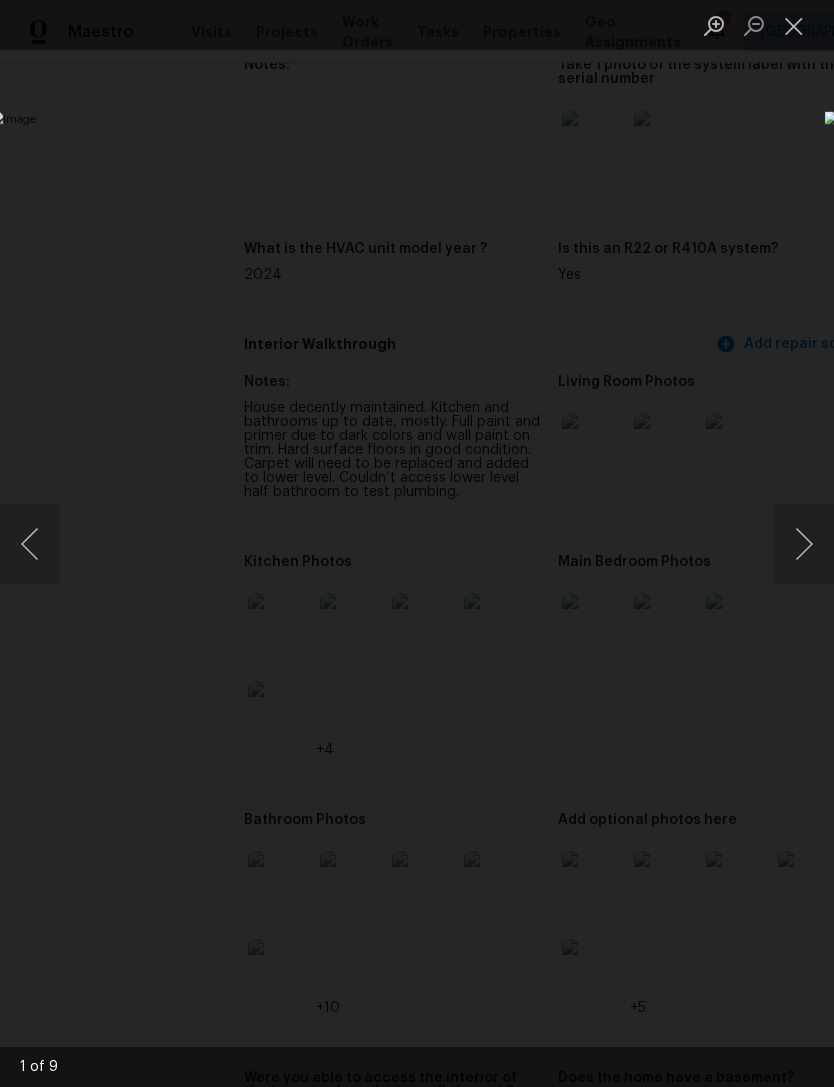 click at bounding box center (804, 544) 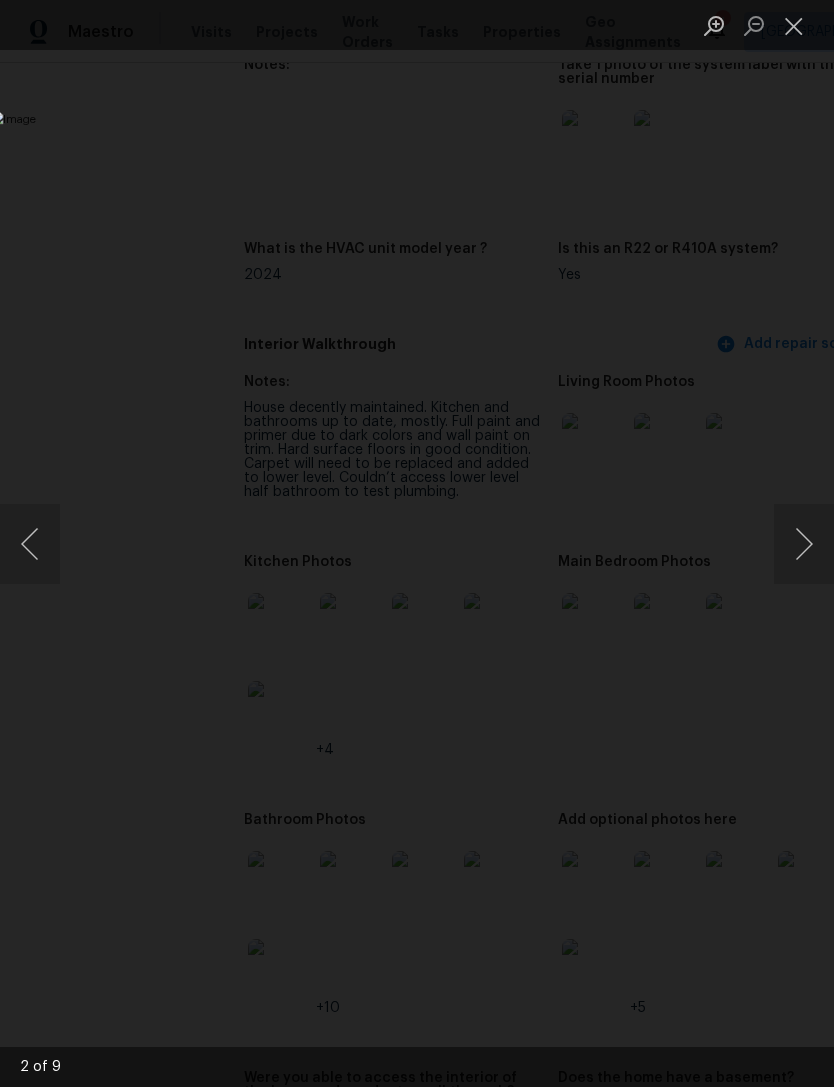 click at bounding box center (804, 544) 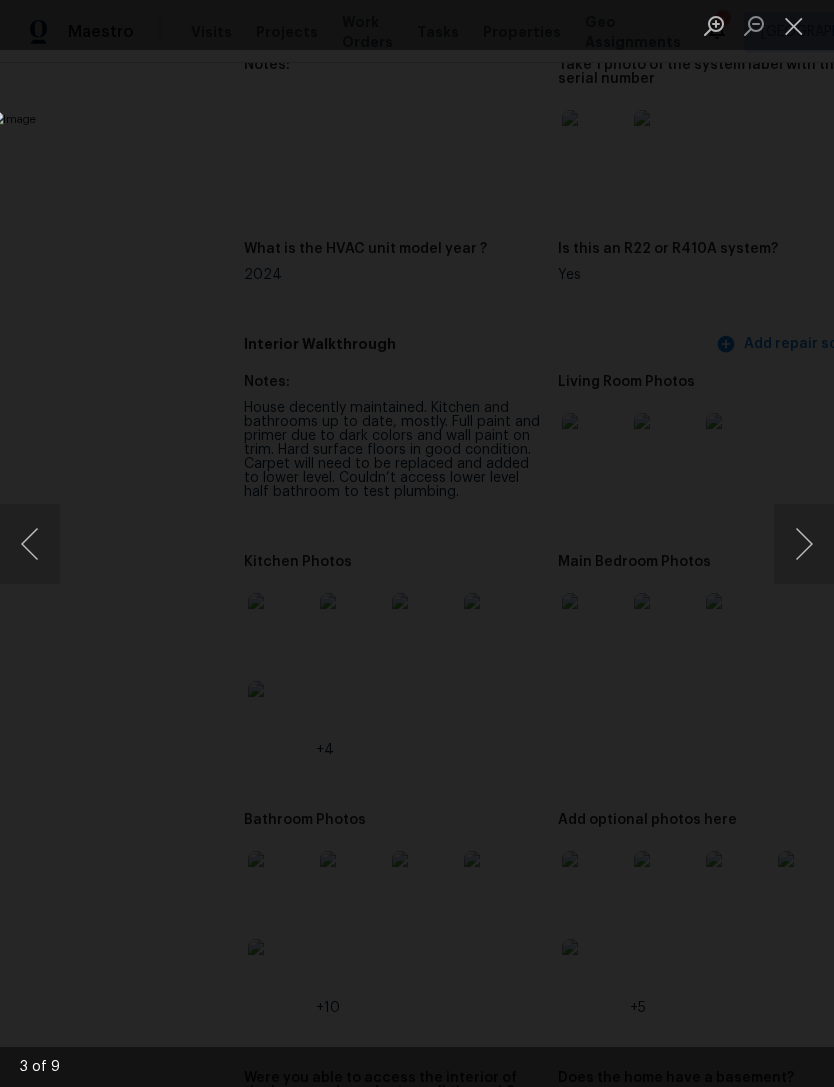 click at bounding box center [804, 544] 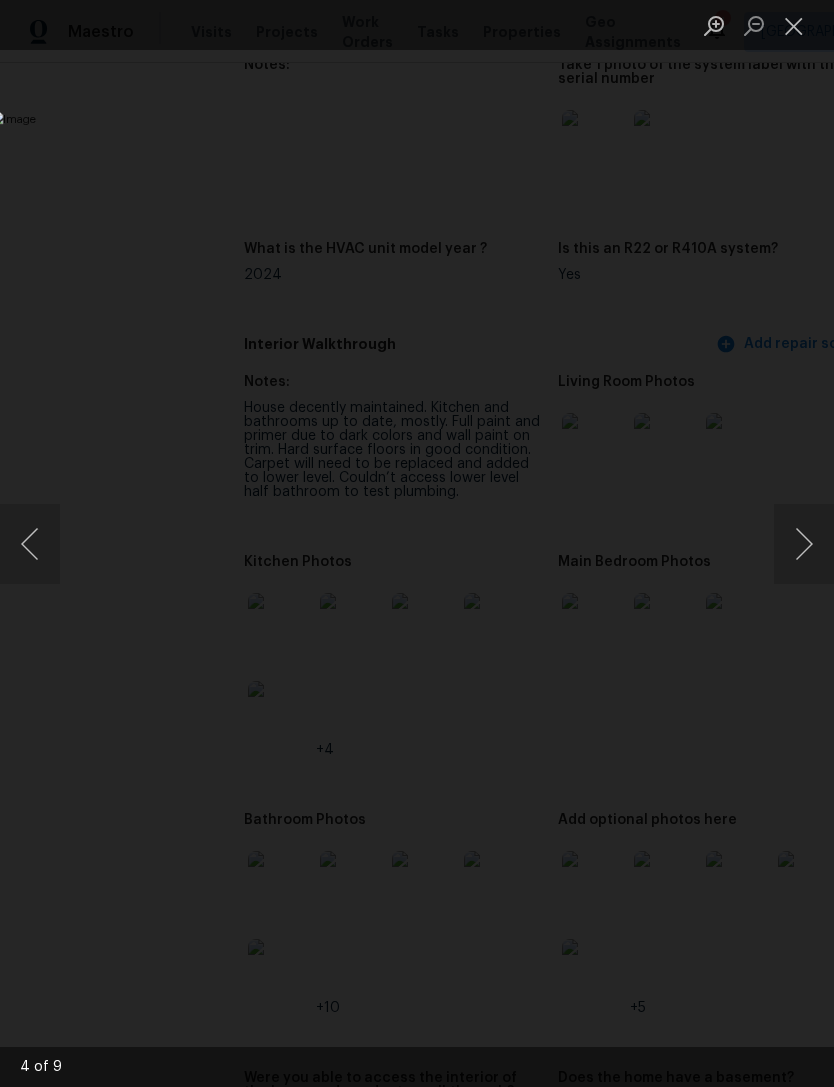 click at bounding box center (804, 544) 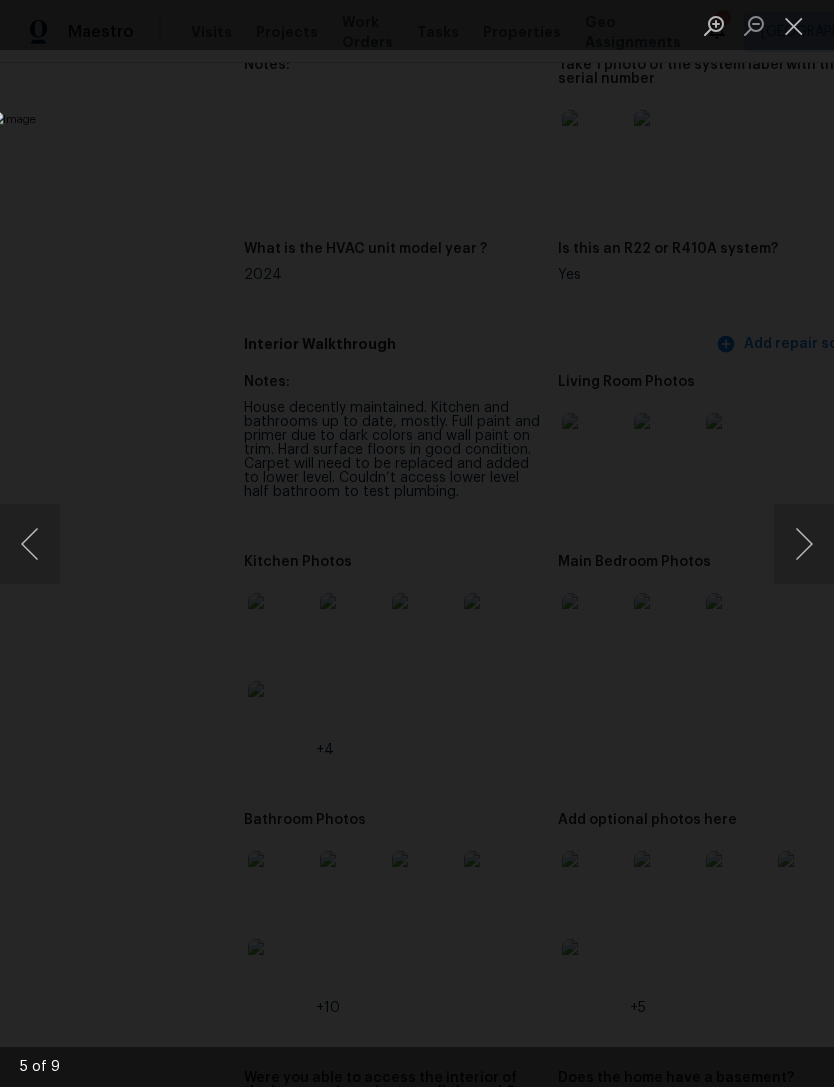 click at bounding box center [804, 544] 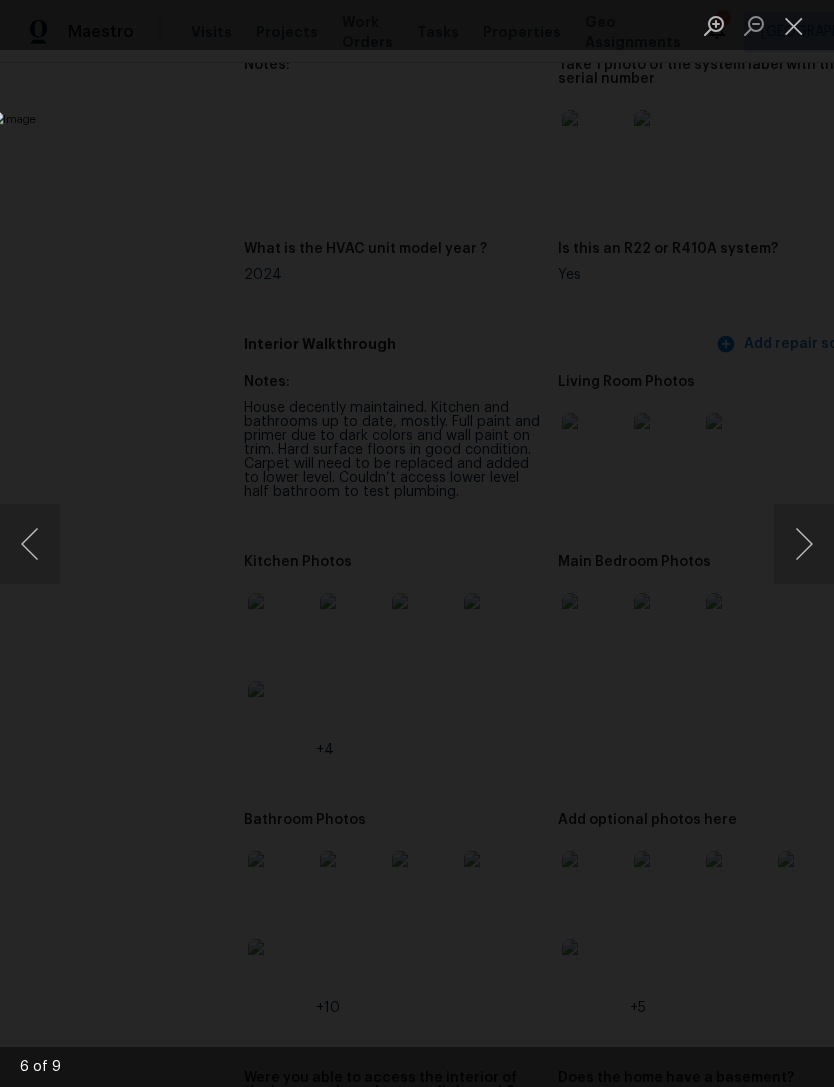 click at bounding box center (804, 544) 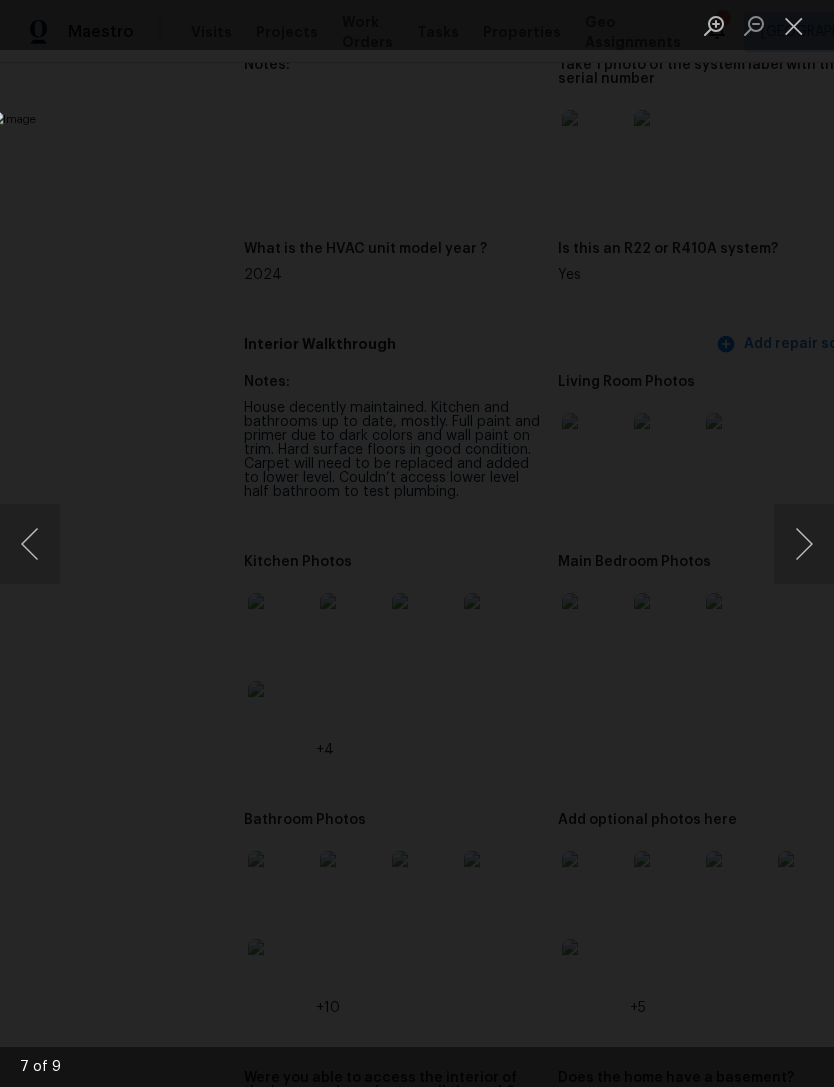 click at bounding box center [804, 544] 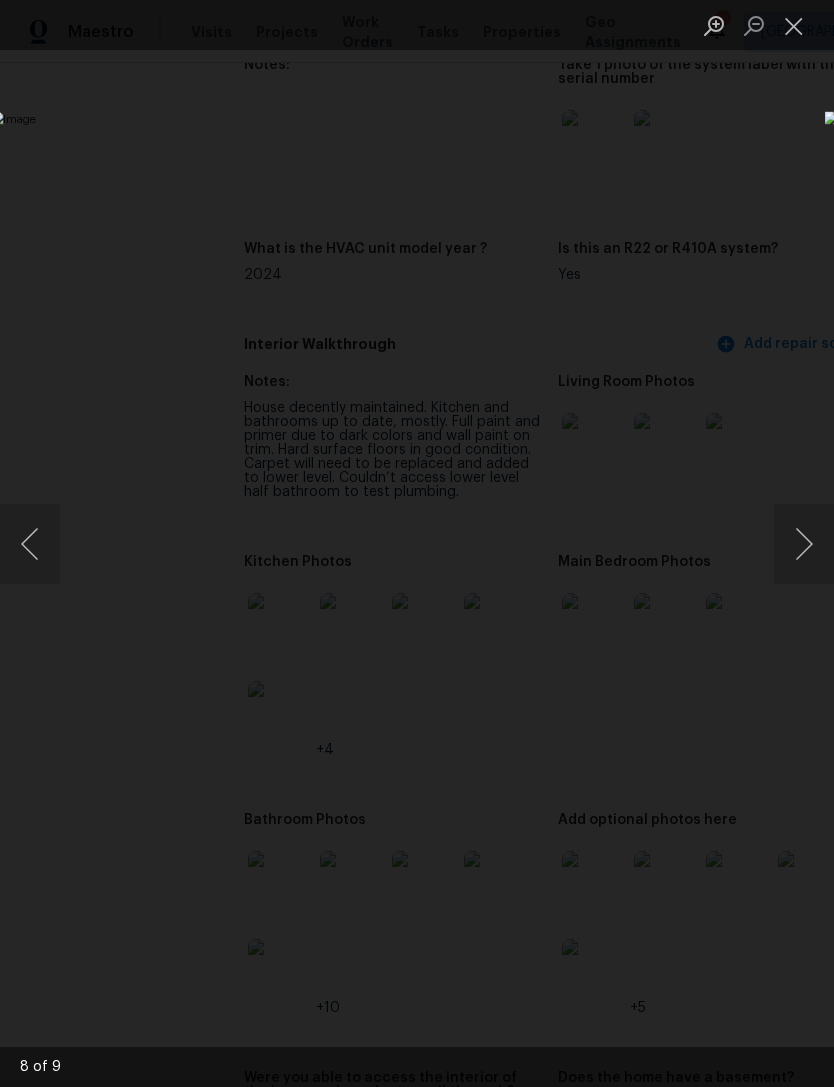 click at bounding box center (804, 544) 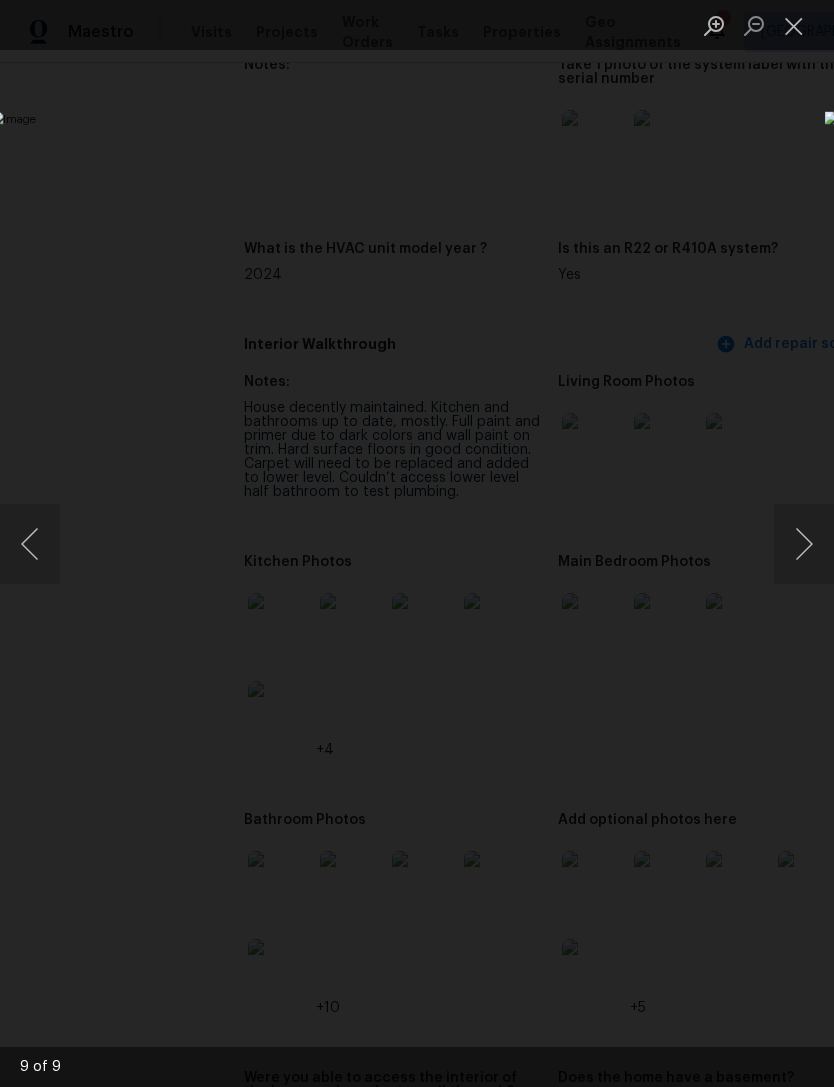click at bounding box center (804, 544) 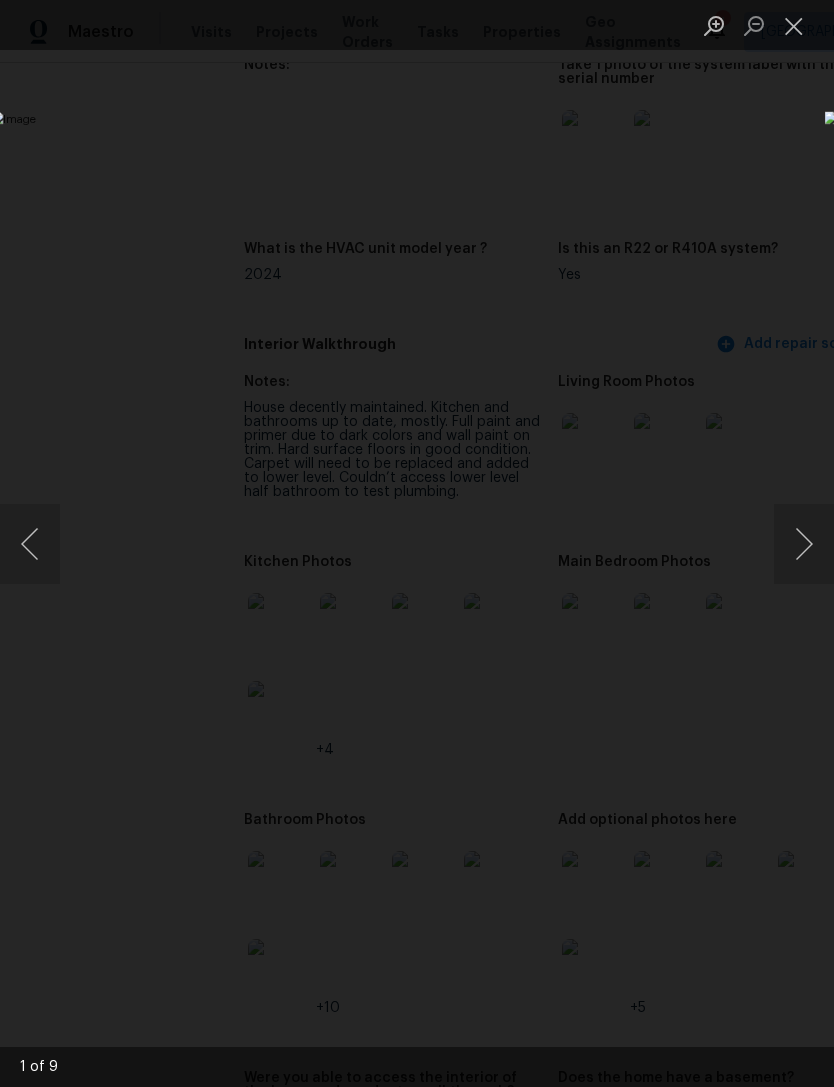 click at bounding box center (804, 544) 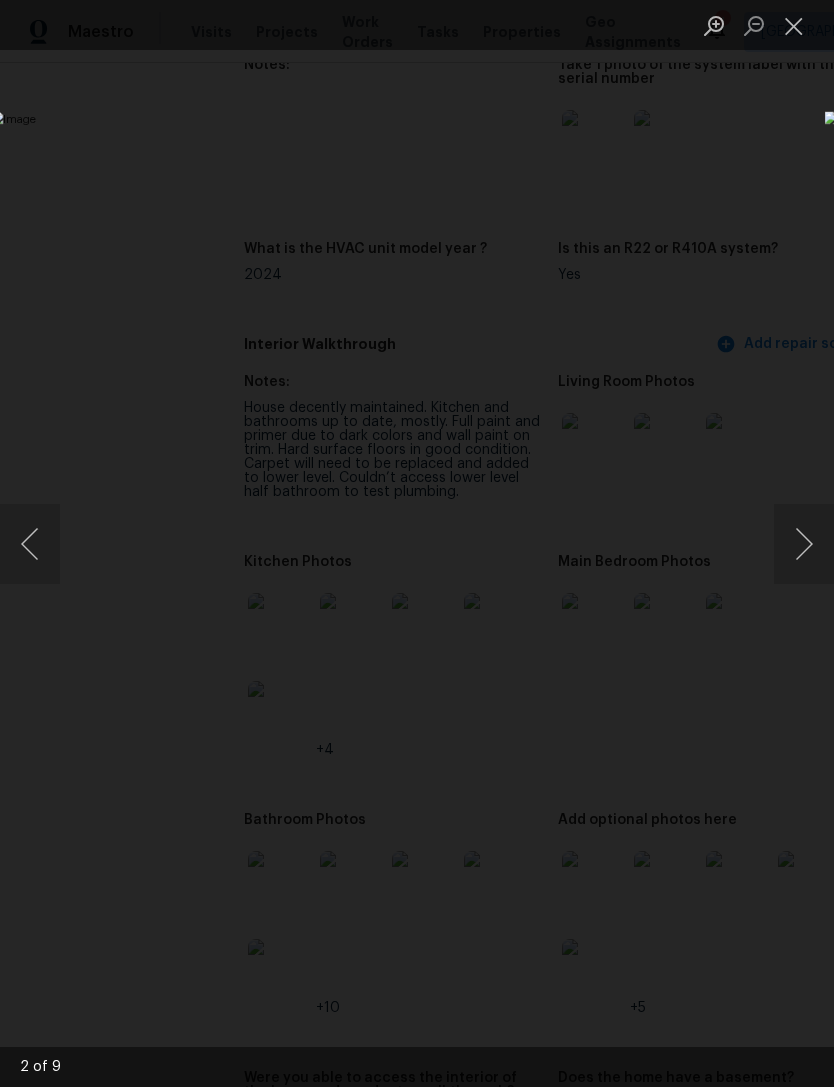 click at bounding box center (804, 544) 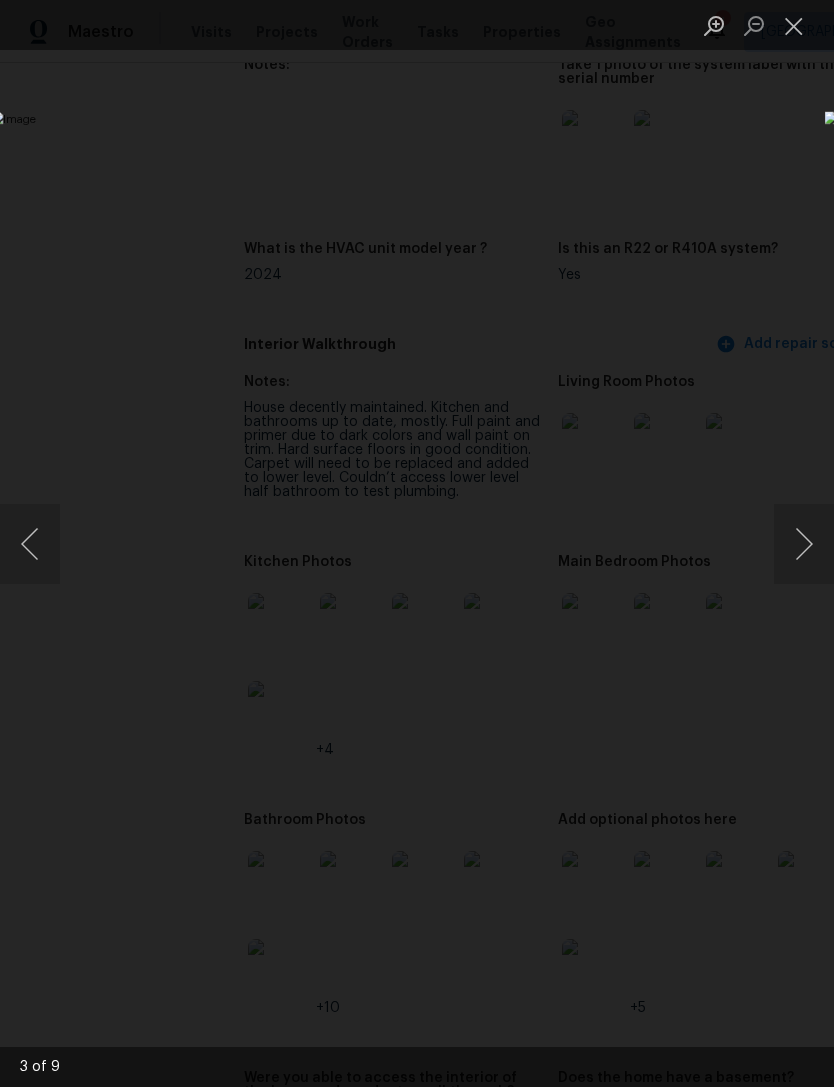click at bounding box center [794, 25] 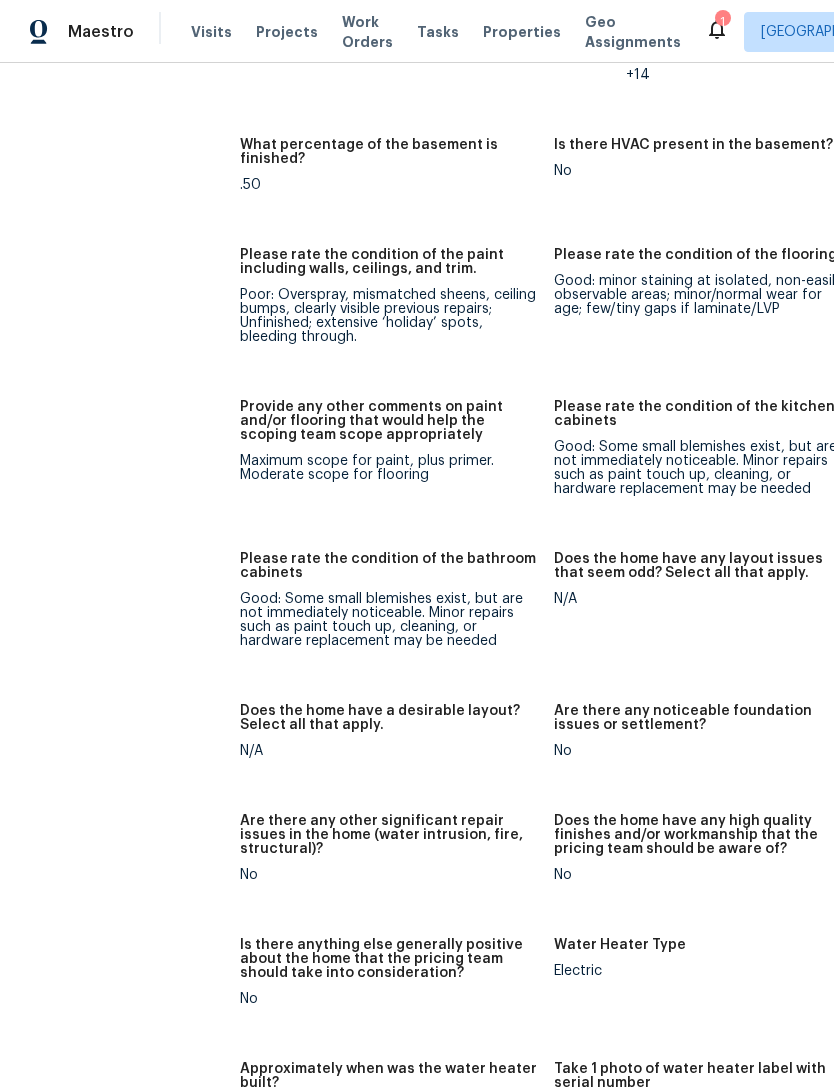 scroll, scrollTop: 3377, scrollLeft: 4, axis: both 